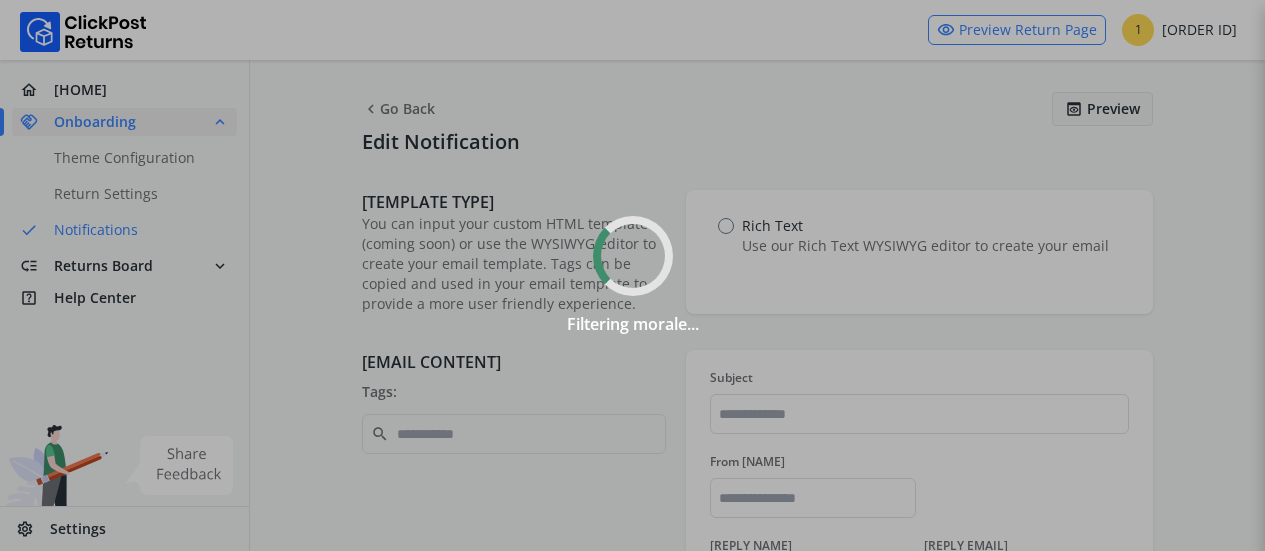 scroll, scrollTop: 0, scrollLeft: 0, axis: both 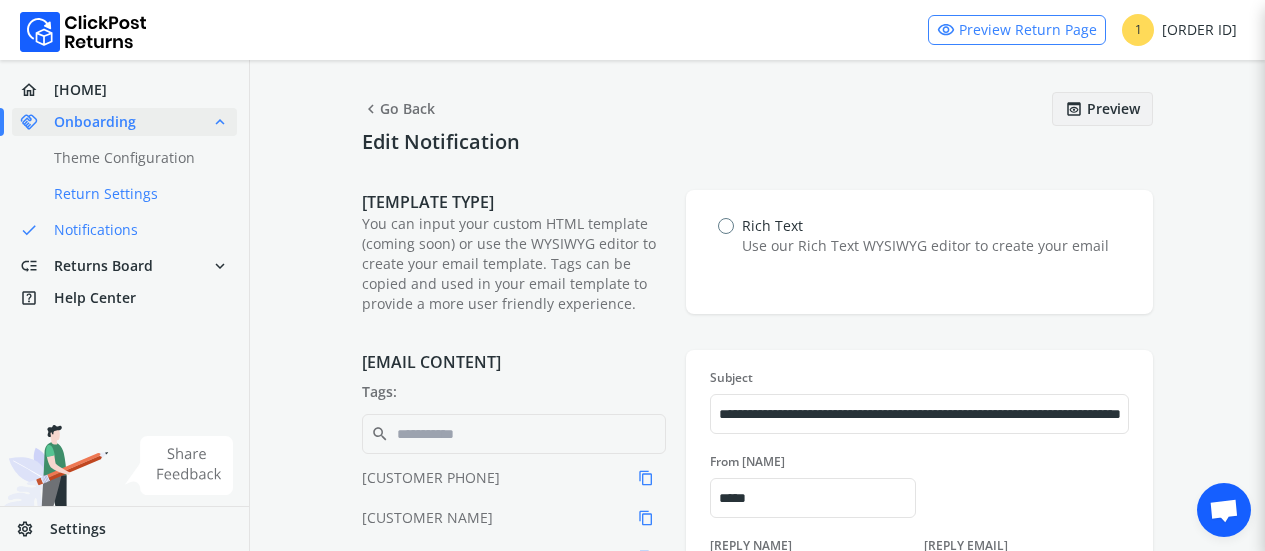 click on "done Return Settings" at bounding box center (136, 194) 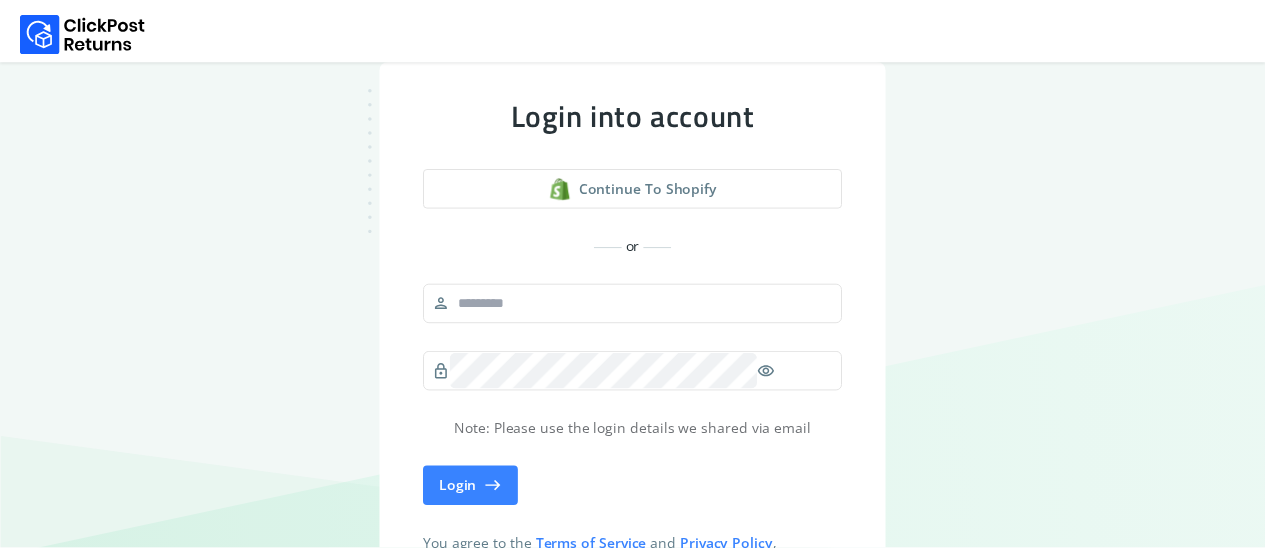 scroll, scrollTop: 0, scrollLeft: 0, axis: both 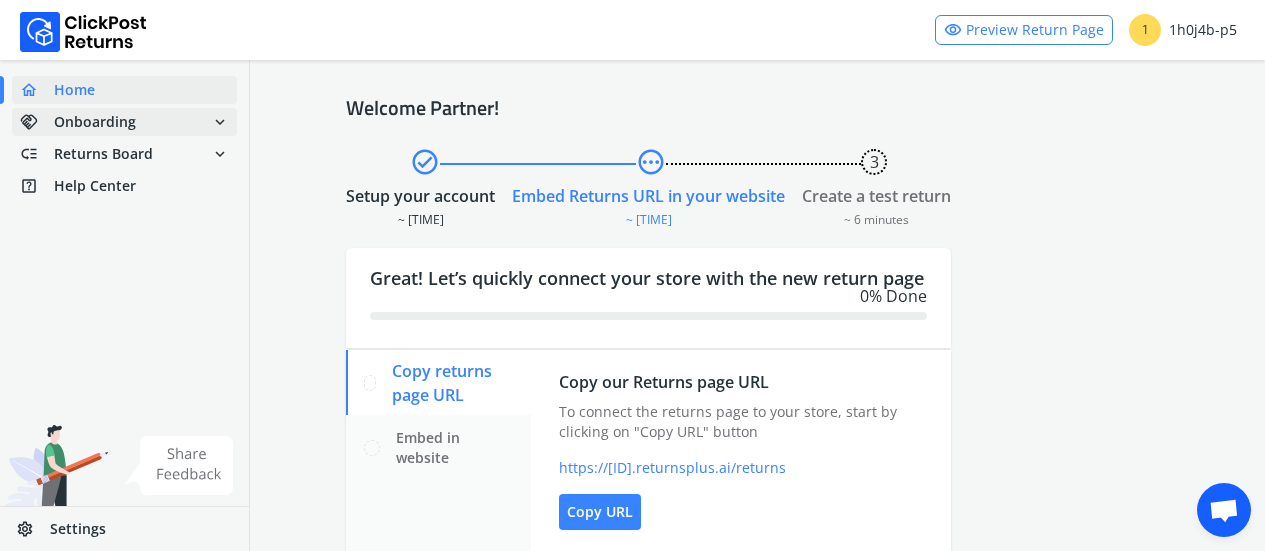 click on "Onboarding" at bounding box center (95, 122) 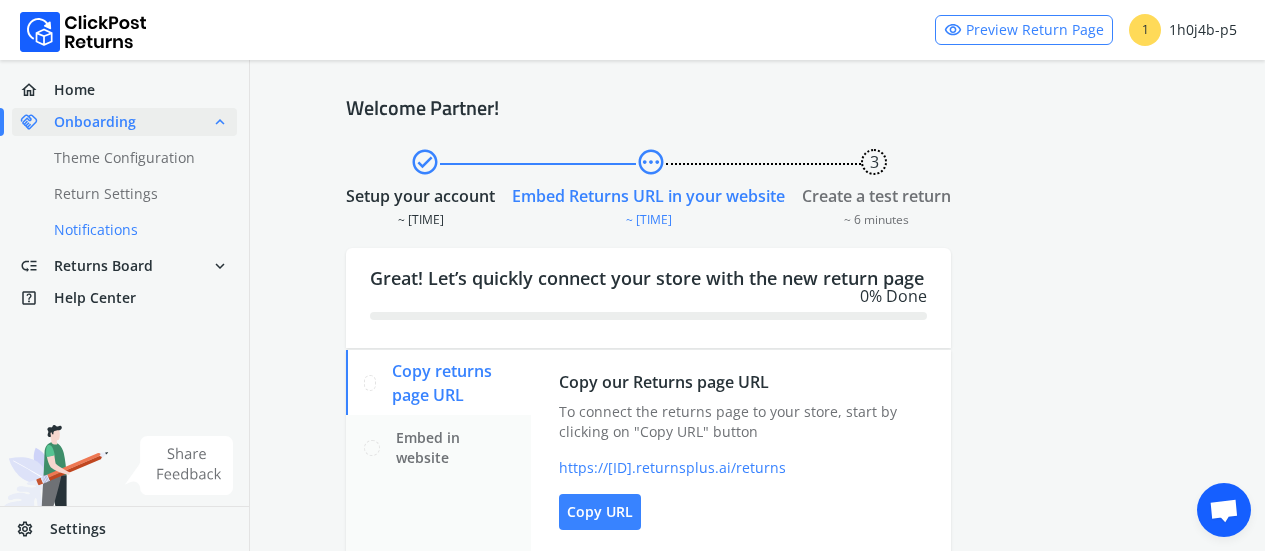 click on "done Notifications" at bounding box center [136, 230] 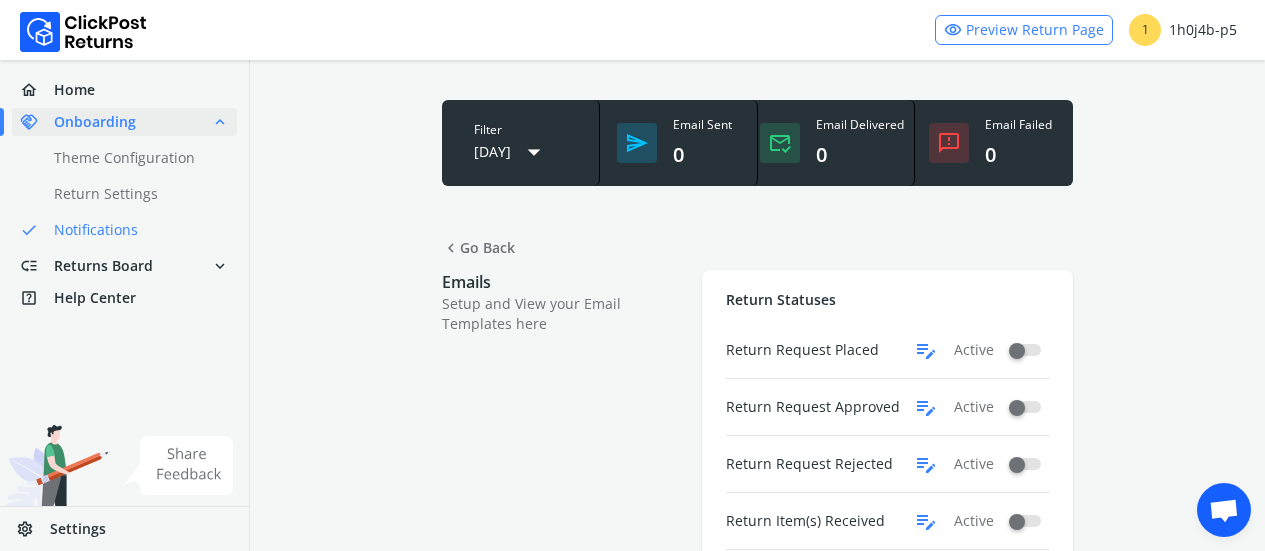 click on "edit_note" at bounding box center (926, 350) 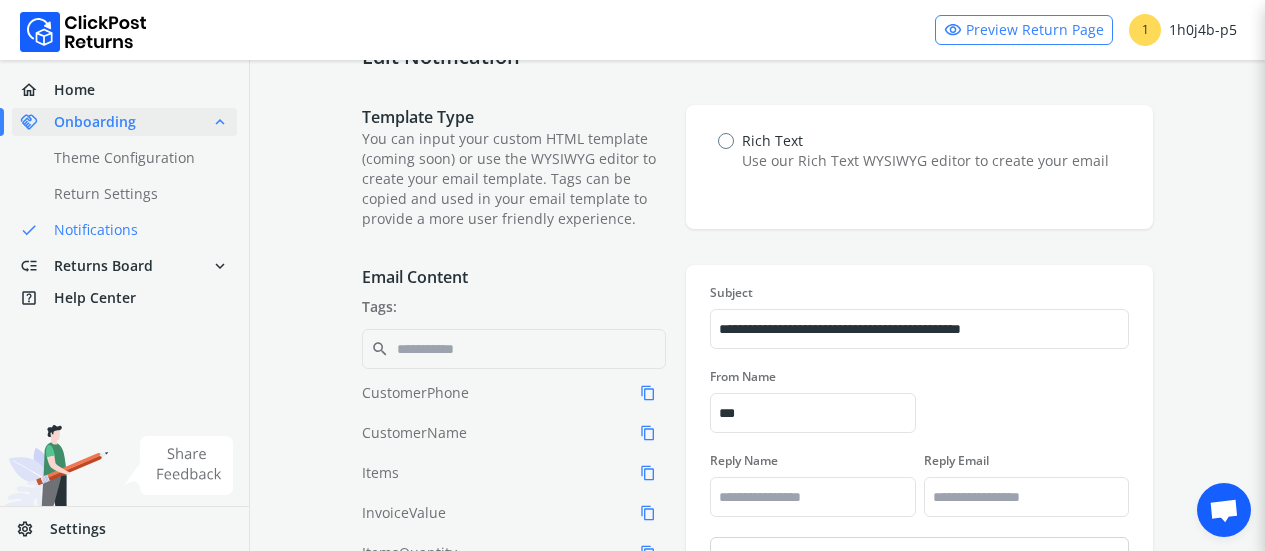 scroll, scrollTop: 0, scrollLeft: 0, axis: both 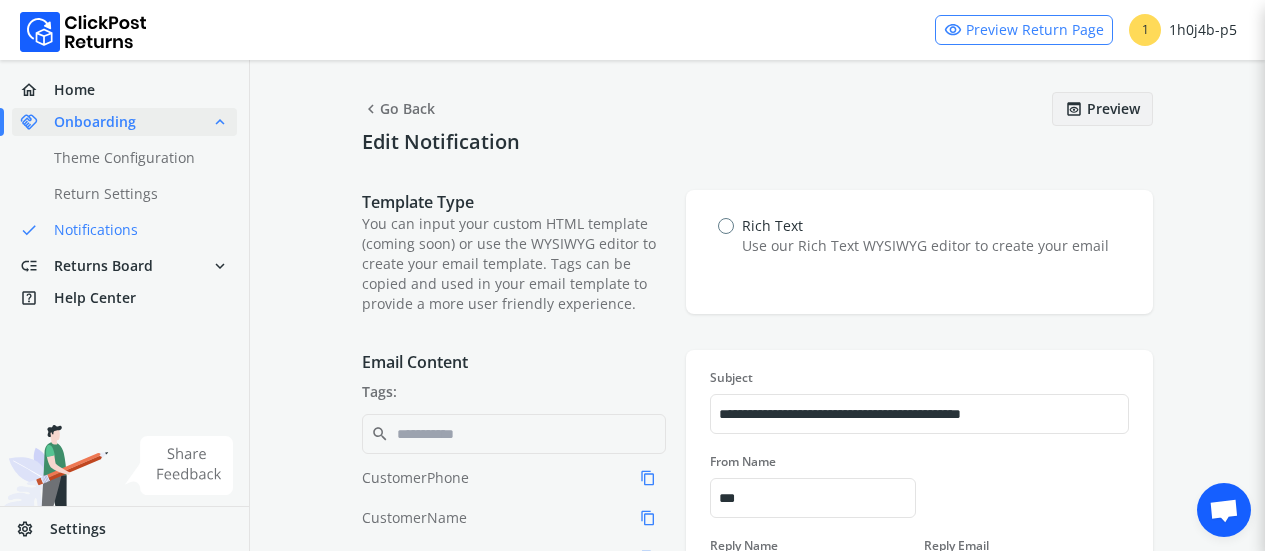 click on "chevron_left Go Back" at bounding box center (398, 109) 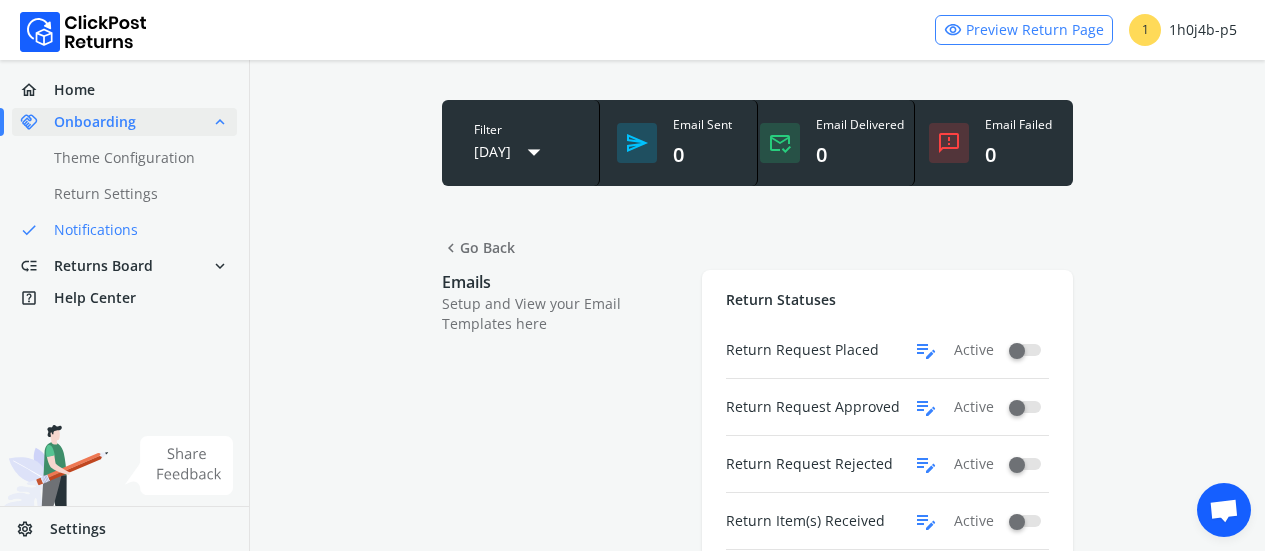click on "edit_note" at bounding box center [926, 350] 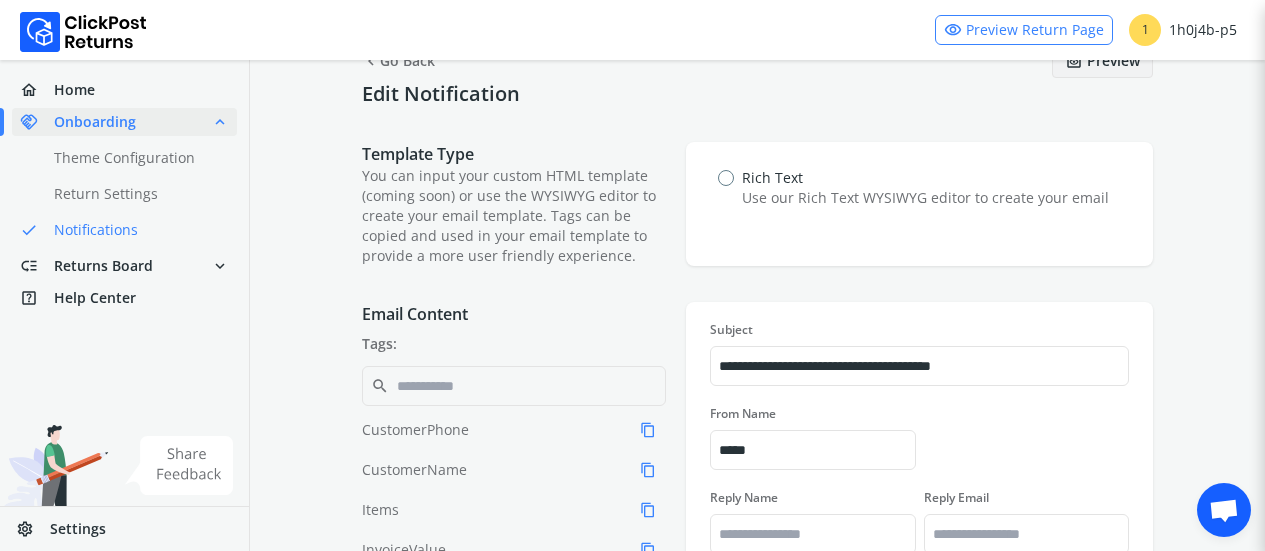 scroll, scrollTop: 0, scrollLeft: 0, axis: both 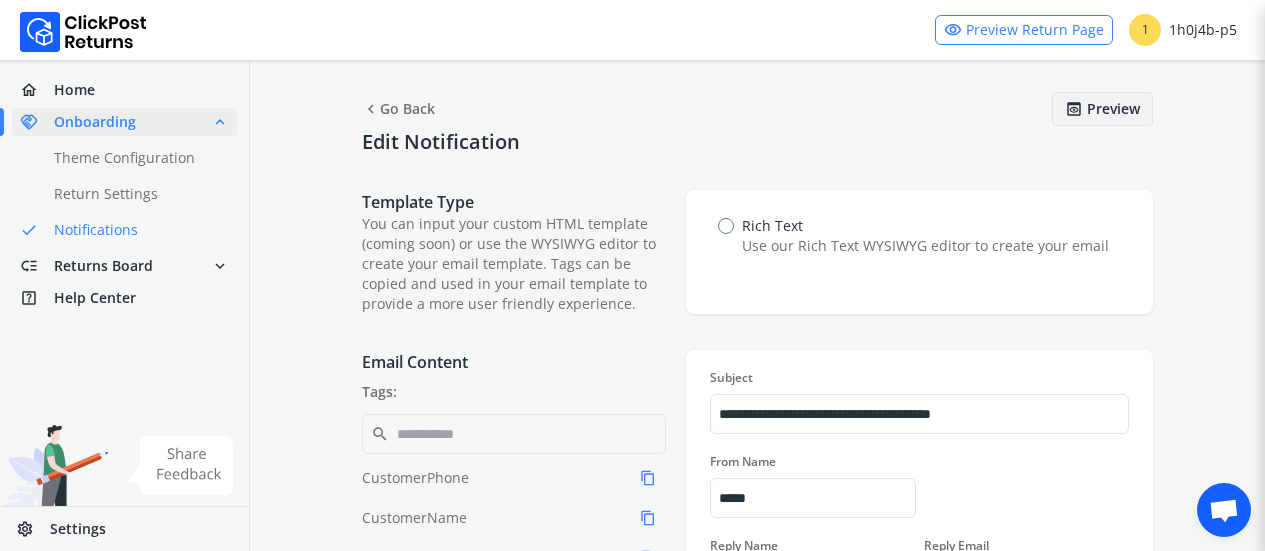 click on "chevron_left Go Back" at bounding box center (398, 109) 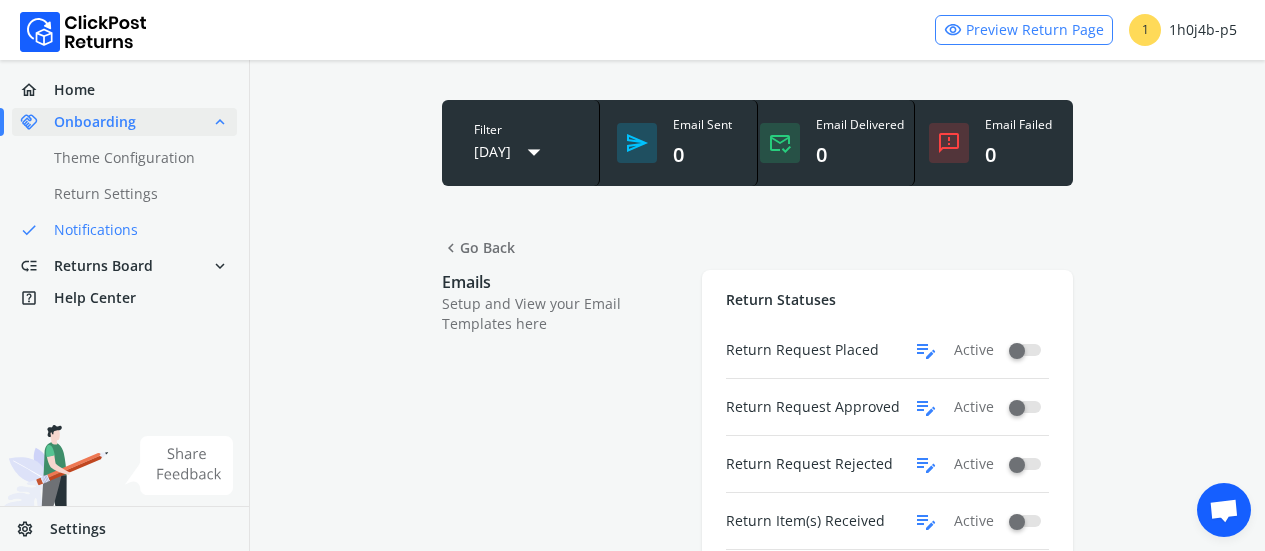 click on "edit_note" at bounding box center (926, 350) 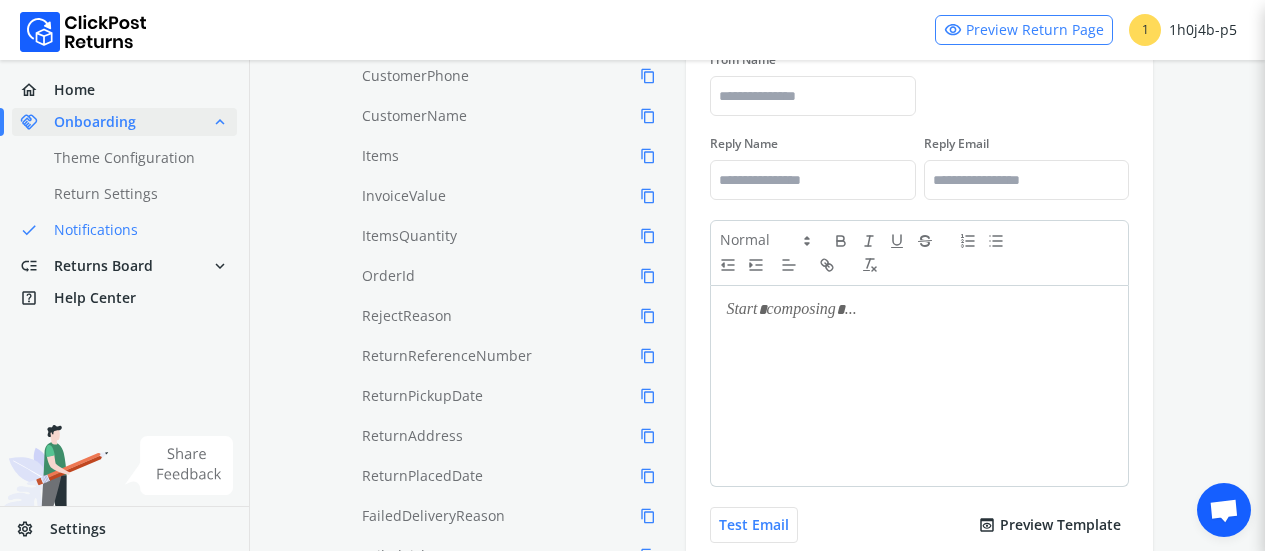scroll, scrollTop: 482, scrollLeft: 0, axis: vertical 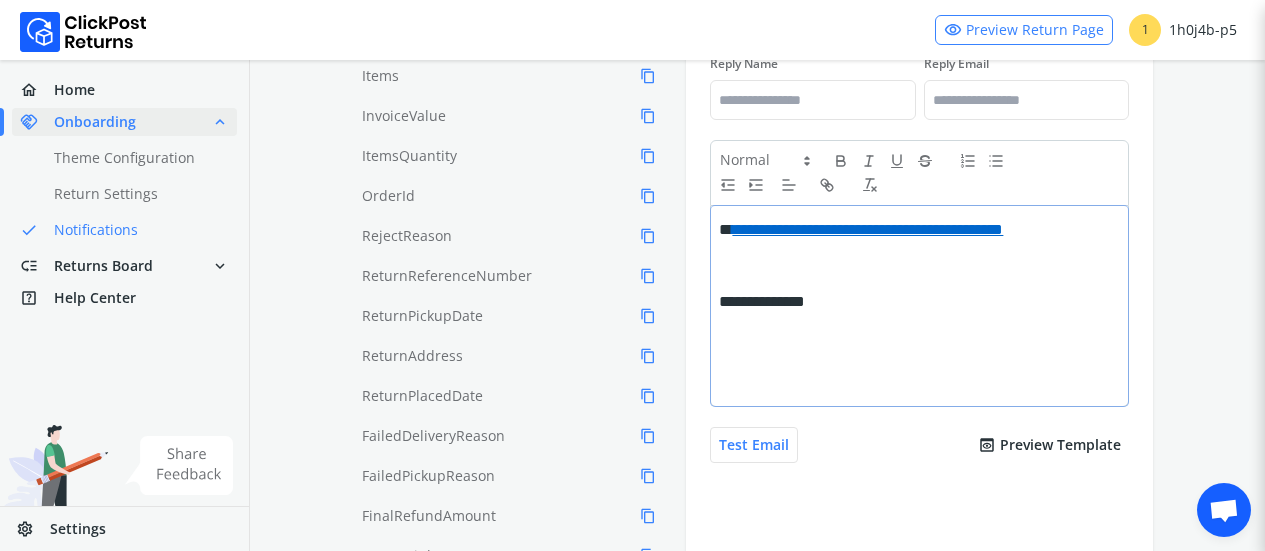 click on "**********" at bounding box center (919, 306) 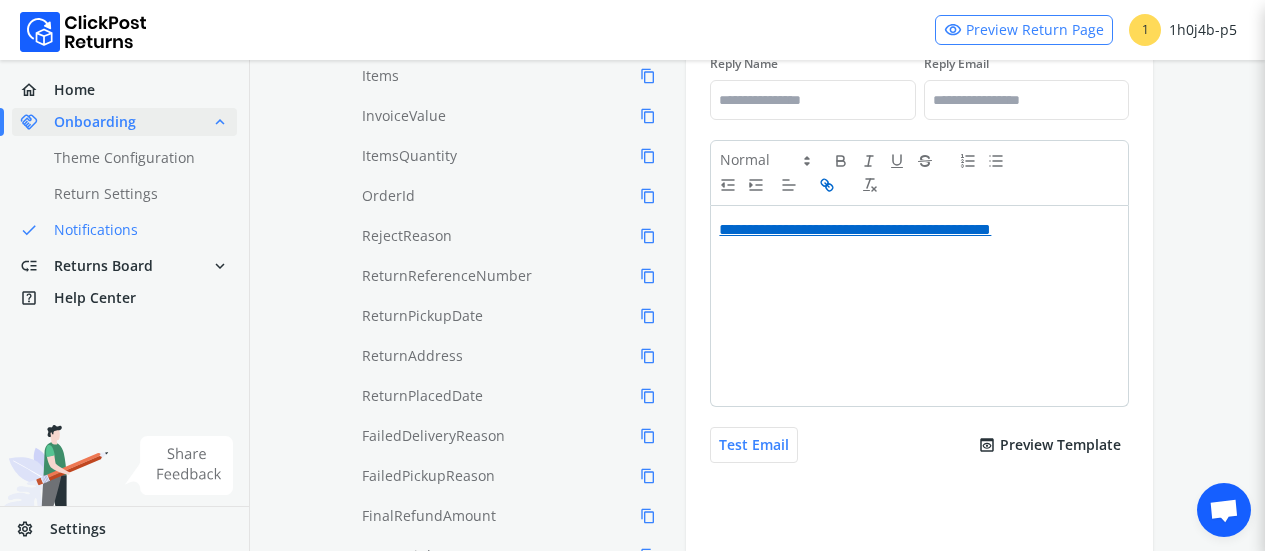 click at bounding box center [919, 173] 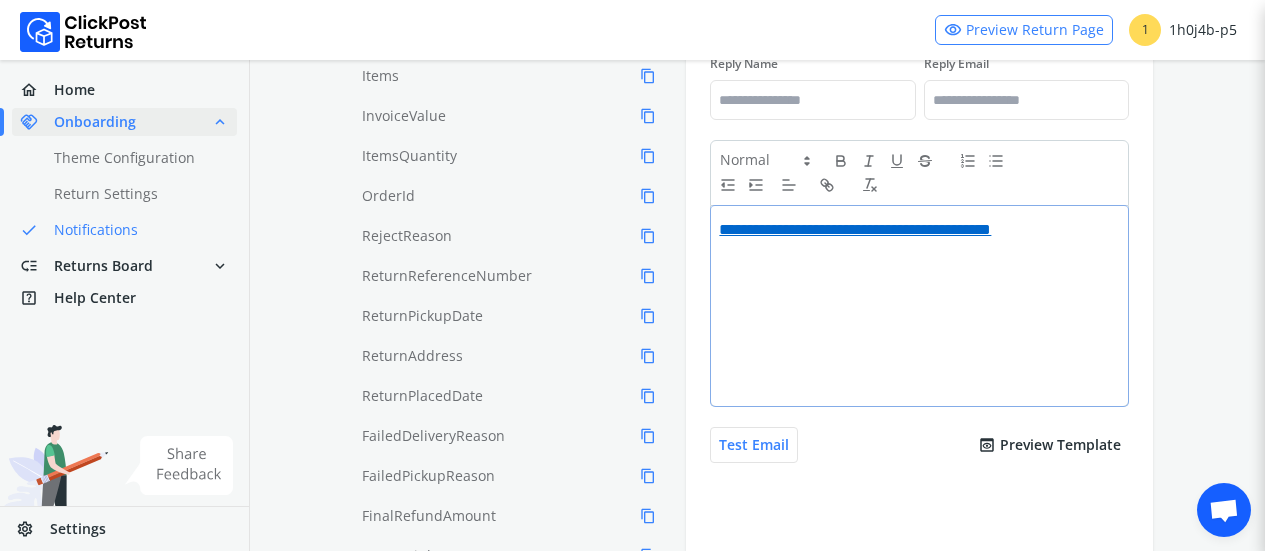 click on "**********" at bounding box center [919, 306] 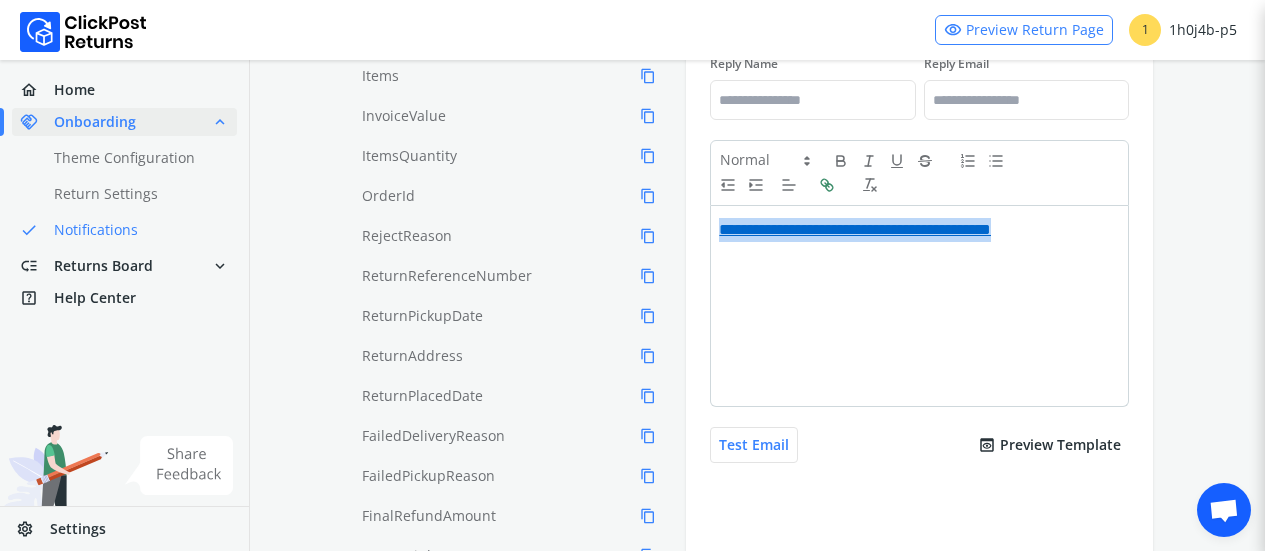 click at bounding box center [824, 182] 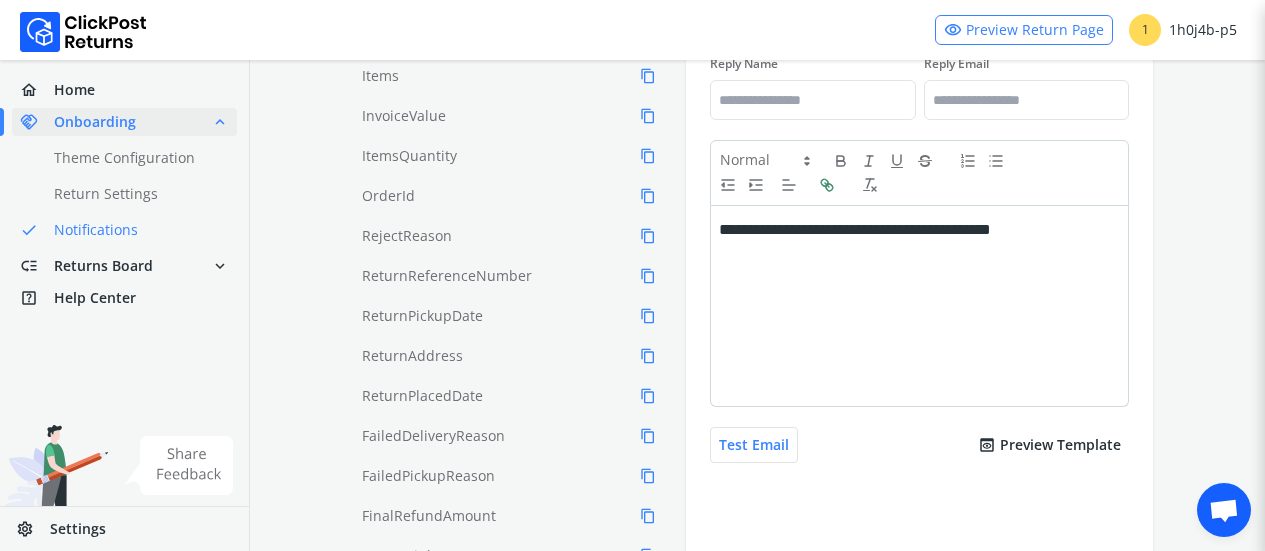 click at bounding box center [824, 182] 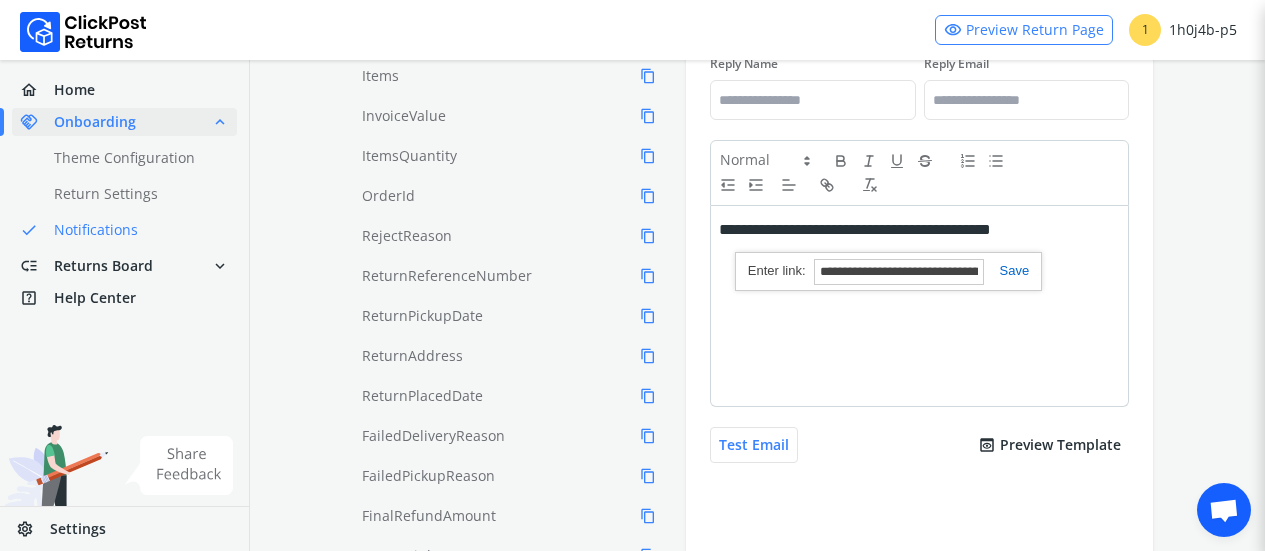 paste 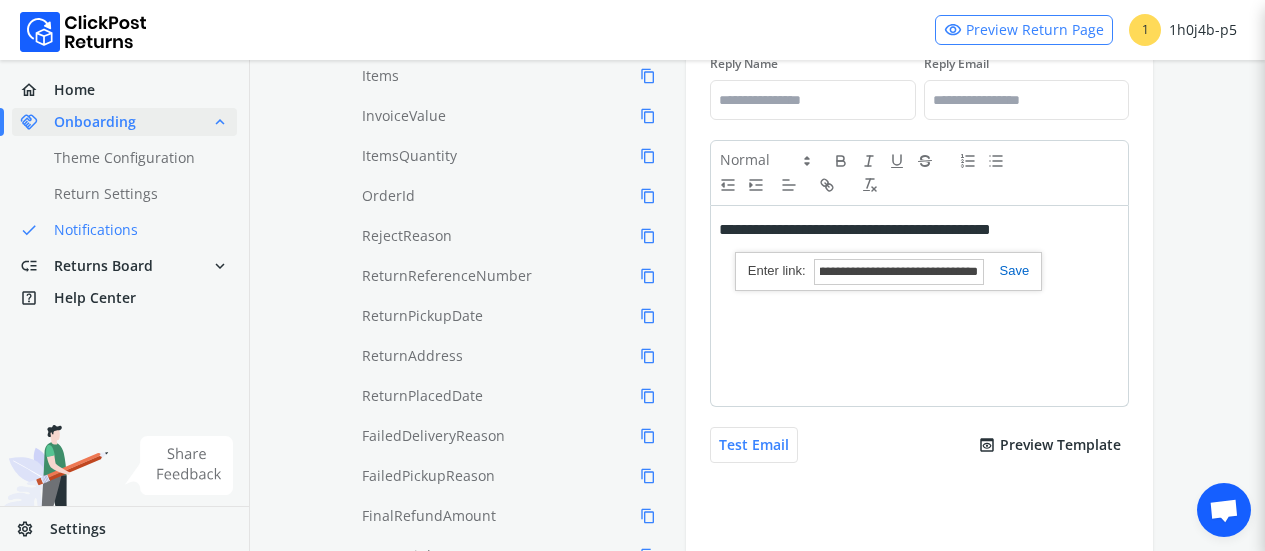 type on "**********" 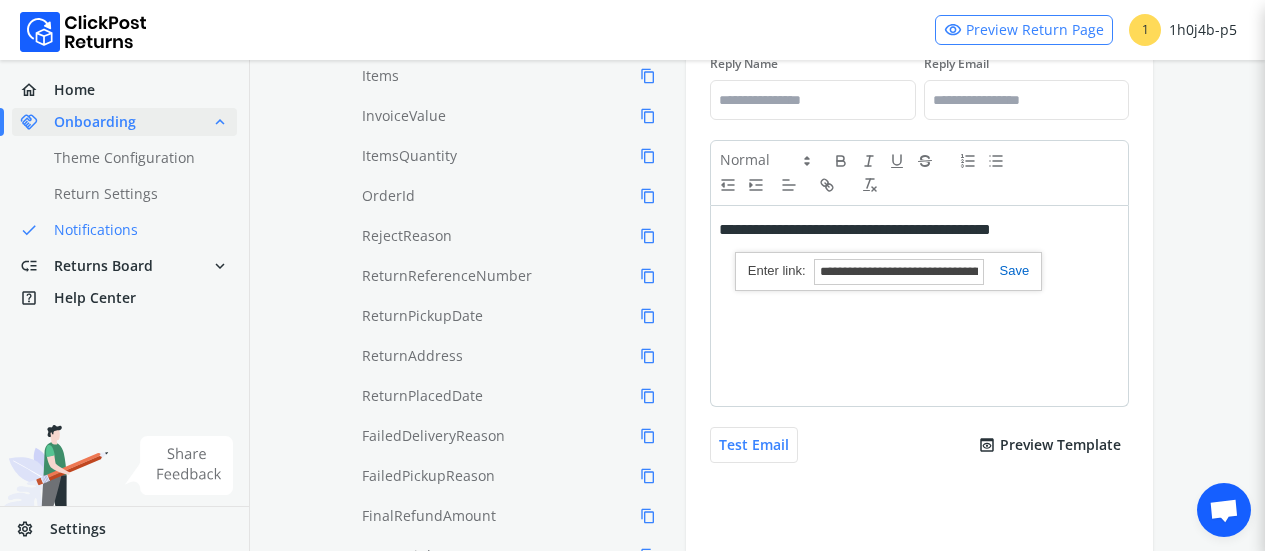 click at bounding box center [1007, 270] 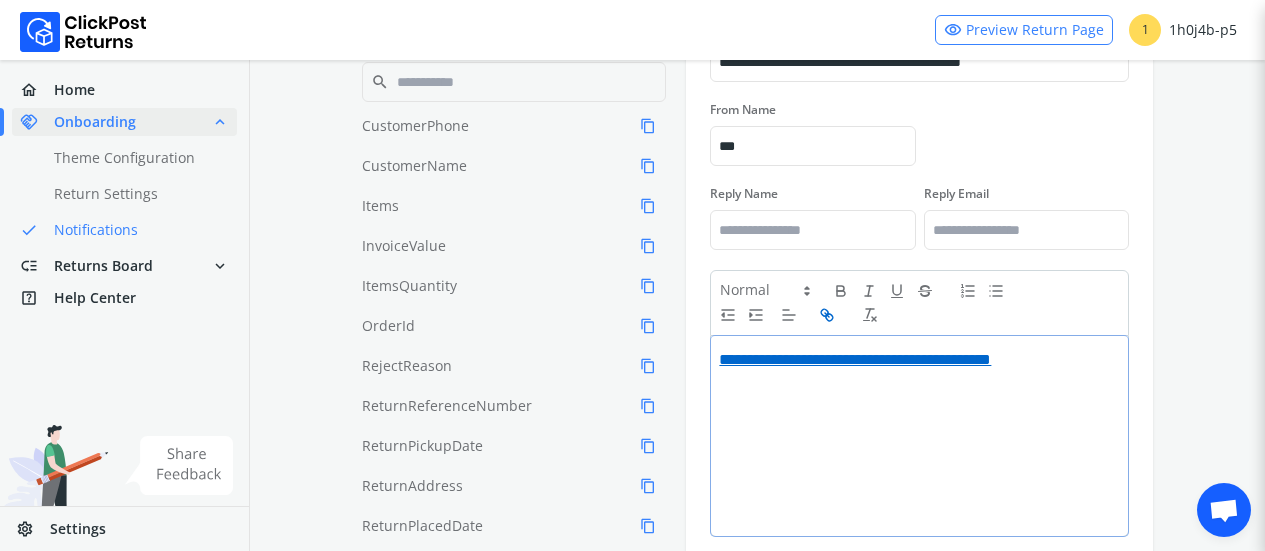 scroll, scrollTop: 351, scrollLeft: 0, axis: vertical 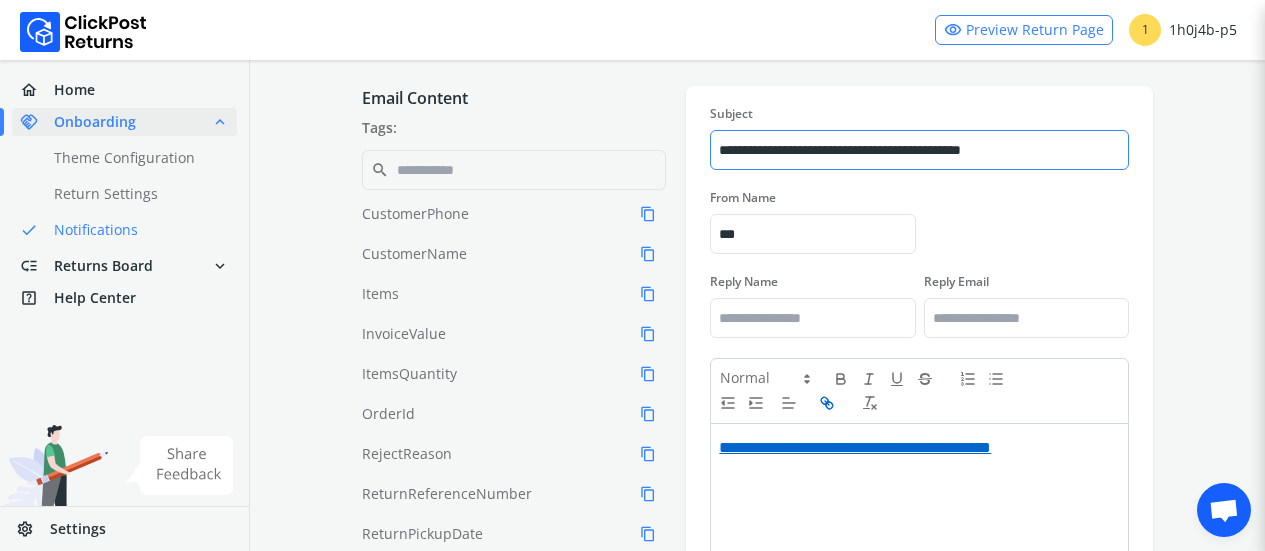 click on "**********" at bounding box center (919, 150) 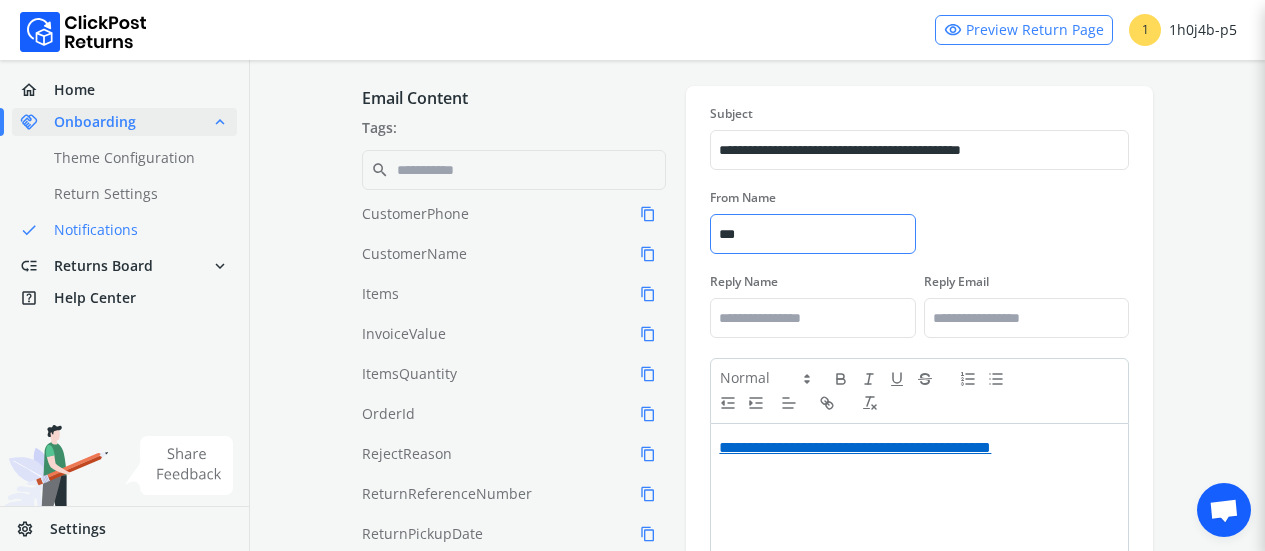 paste on "**********" 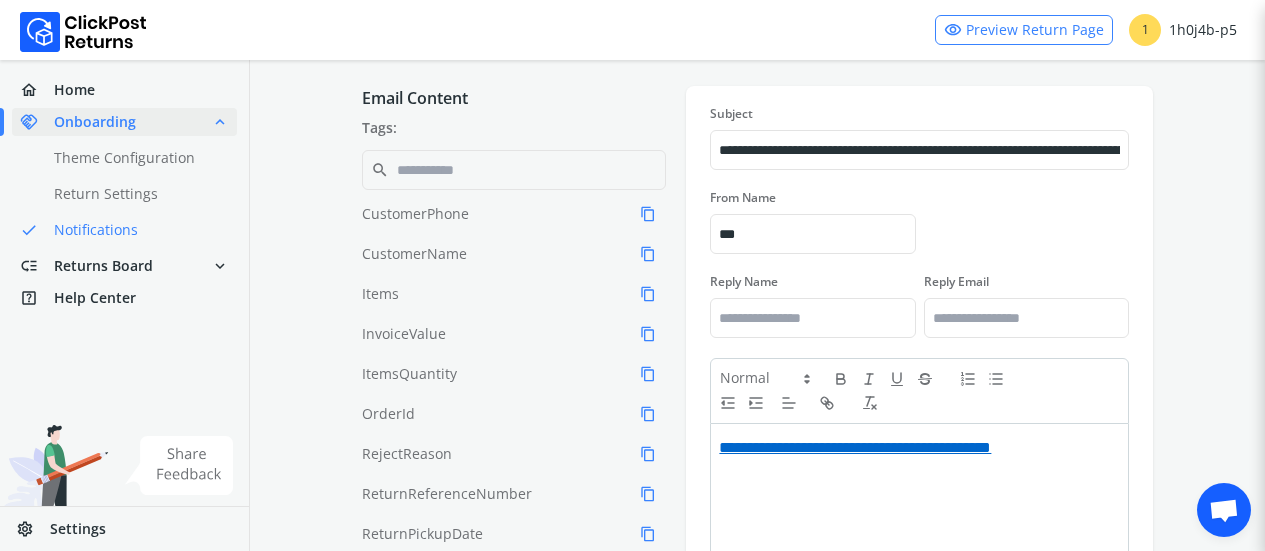 scroll, scrollTop: 0, scrollLeft: 233, axis: horizontal 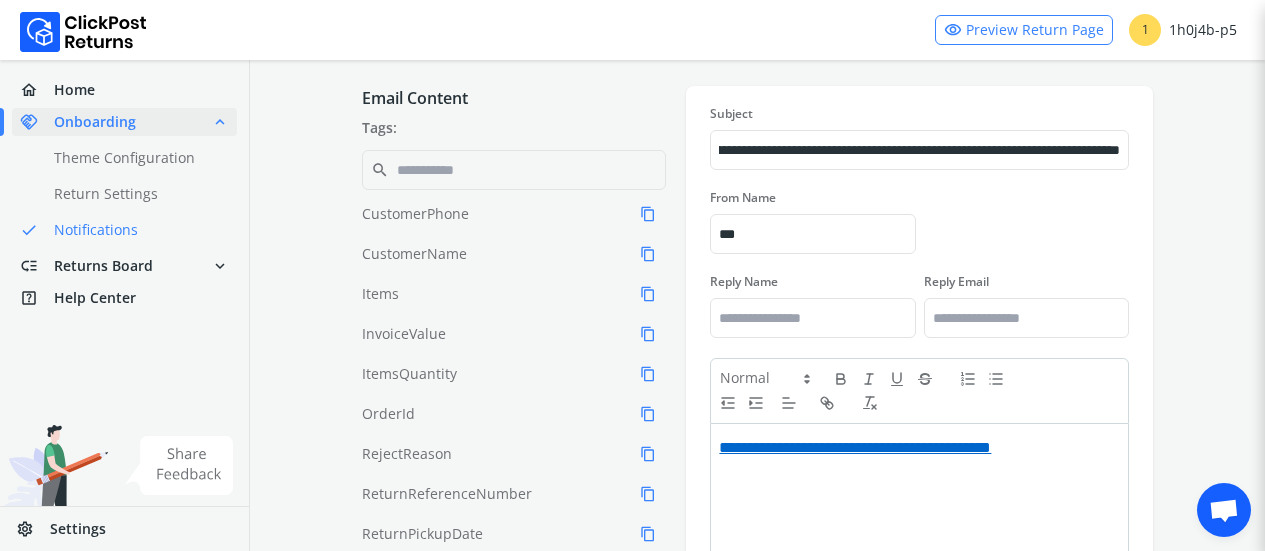 type on "**********" 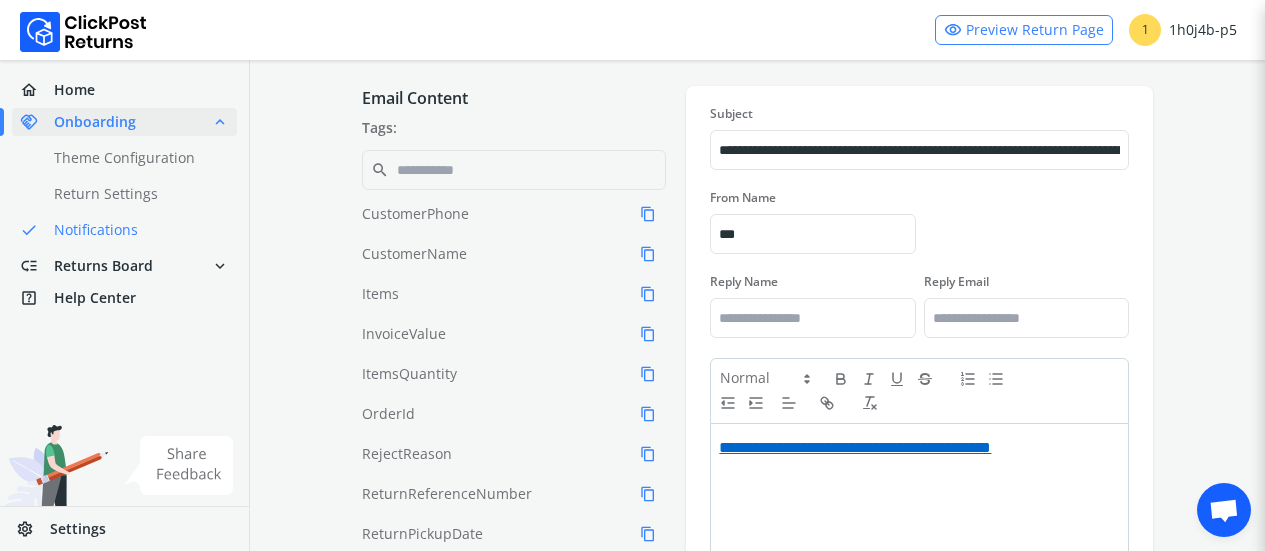 click on "**********" at bounding box center (919, 222) 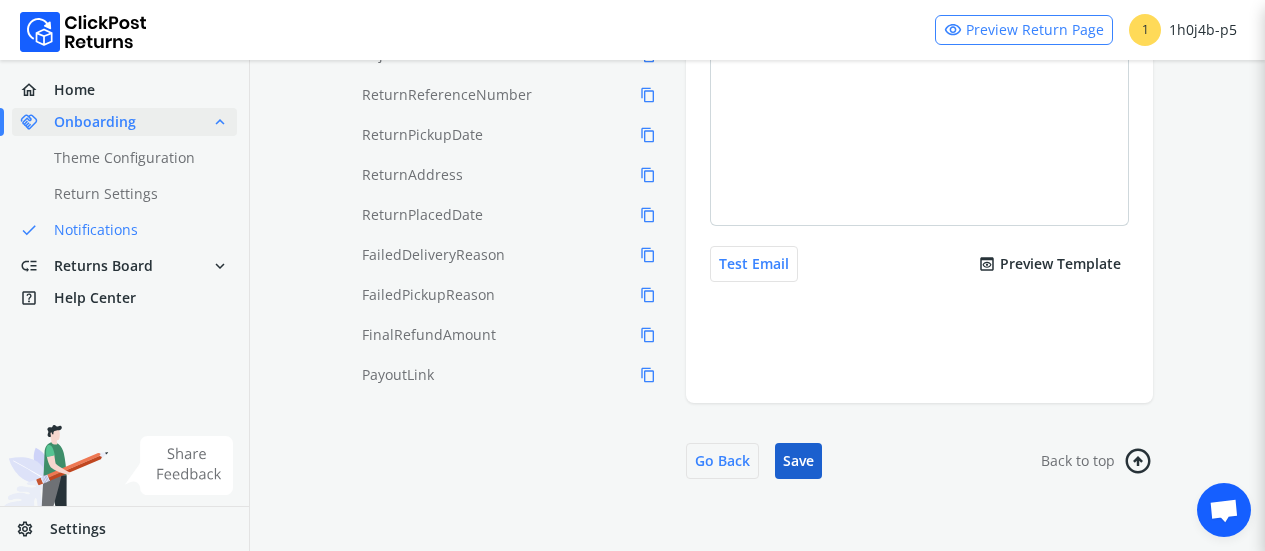 click on "Save" at bounding box center (798, 461) 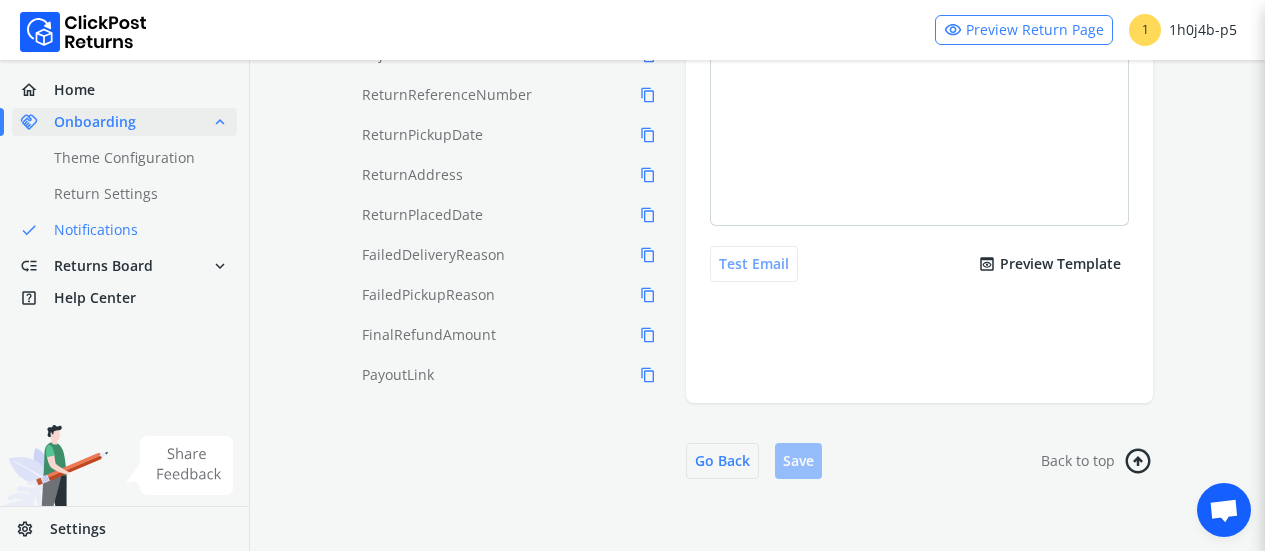 click on "Test [EMAIL]" at bounding box center (754, 264) 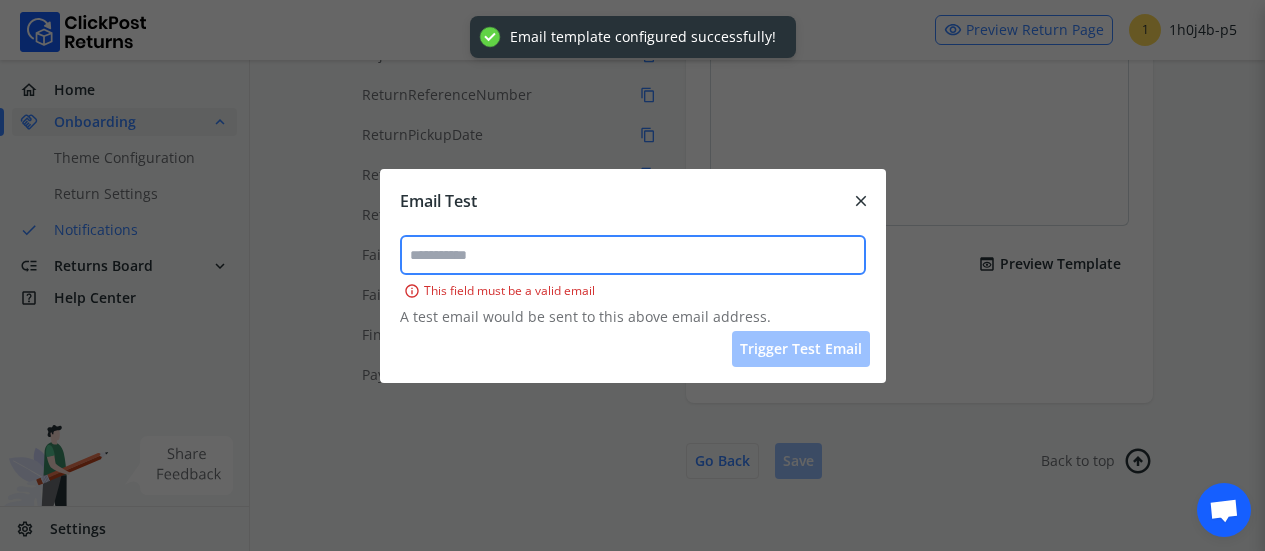 click at bounding box center (633, 255) 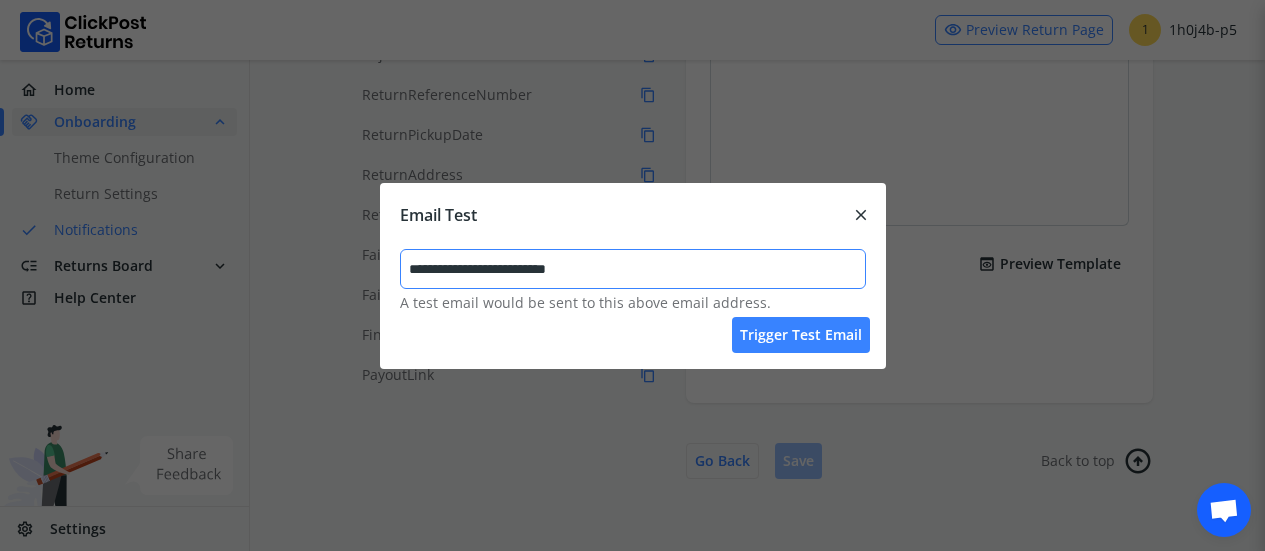type on "**********" 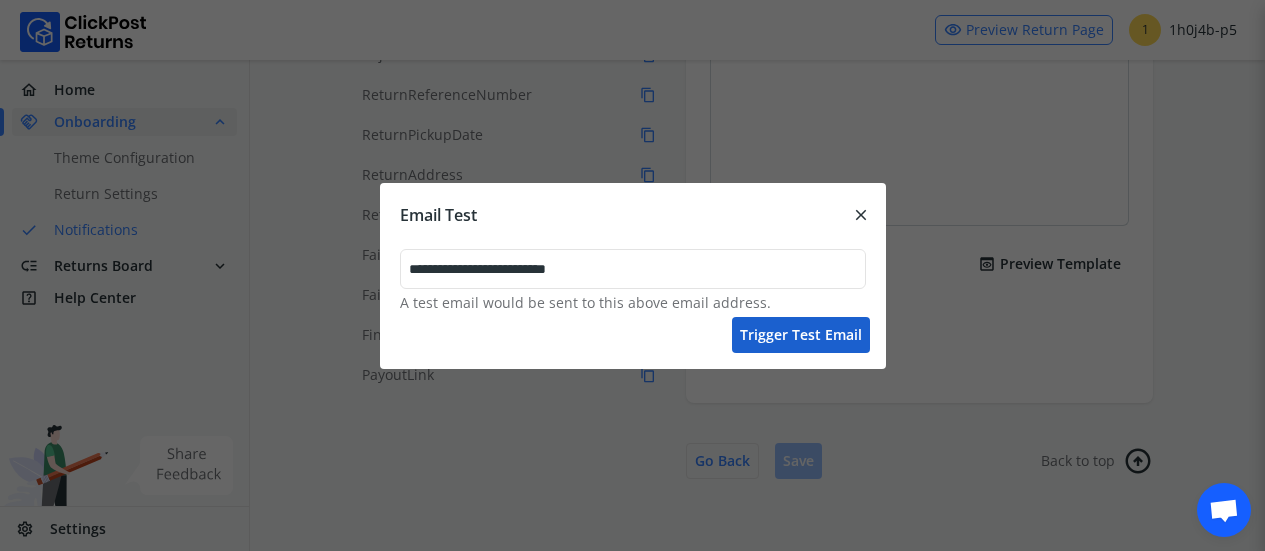 click on "Trigger test email" at bounding box center [801, 335] 